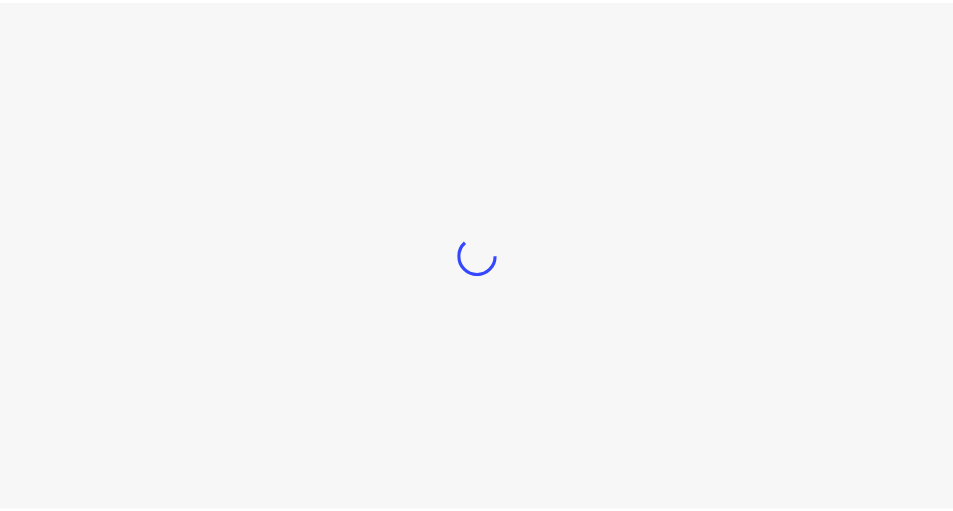 scroll, scrollTop: 0, scrollLeft: 0, axis: both 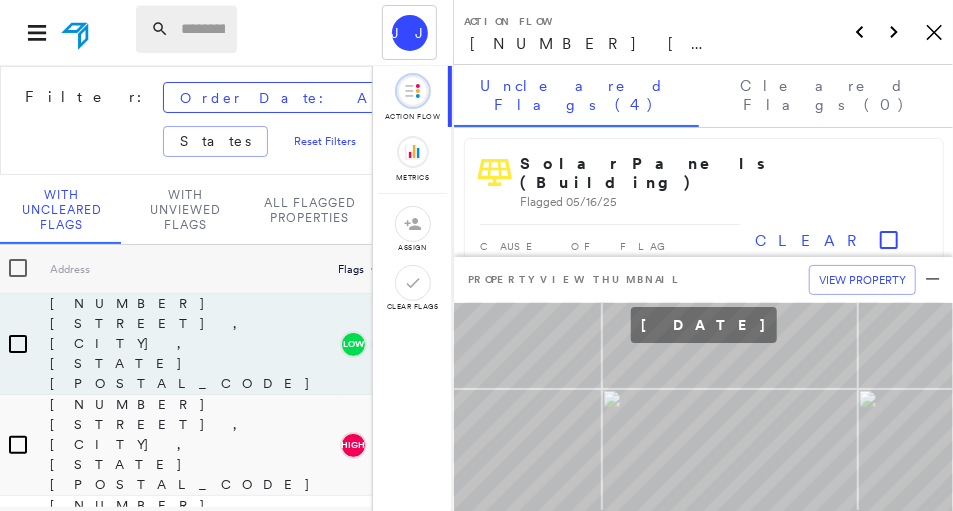 click at bounding box center [203, 29] 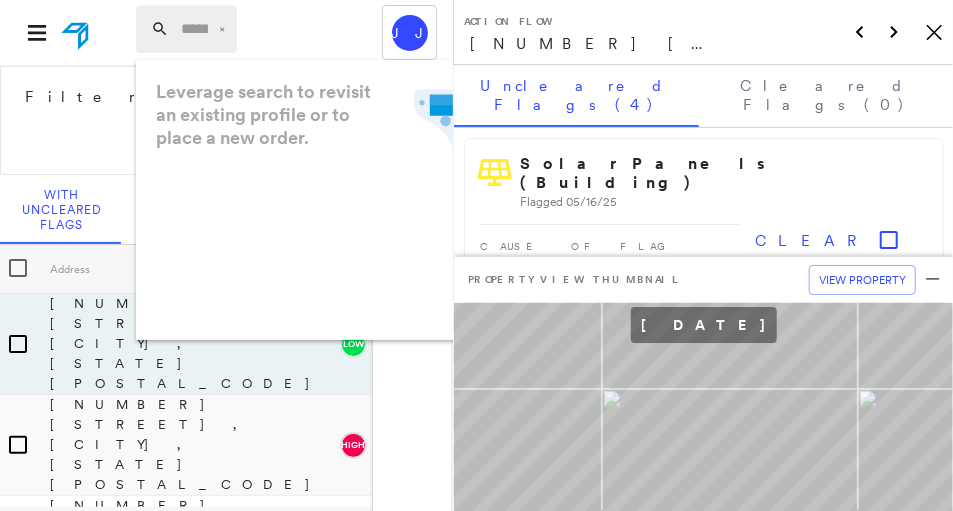 click at bounding box center [194, 29] 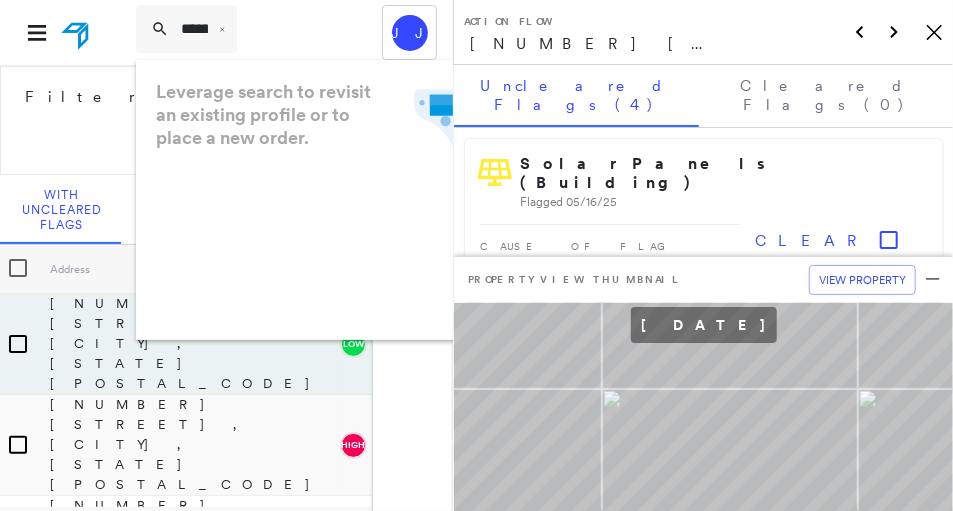 scroll, scrollTop: 0, scrollLeft: 204, axis: horizontal 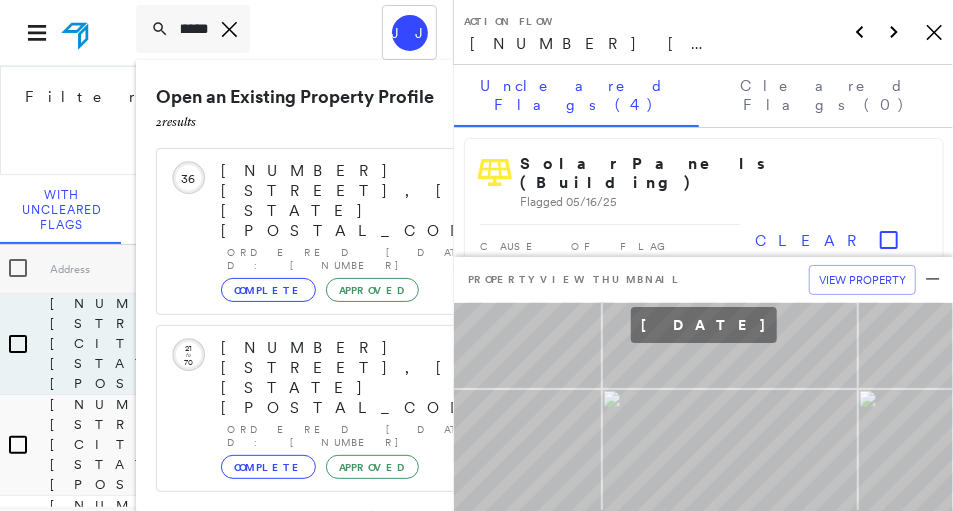 type on "**********" 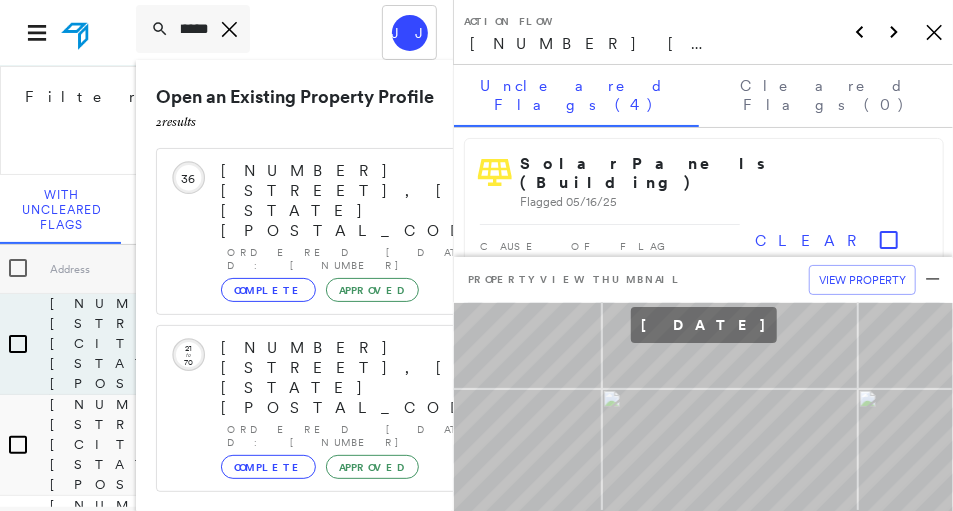 scroll, scrollTop: 0, scrollLeft: 0, axis: both 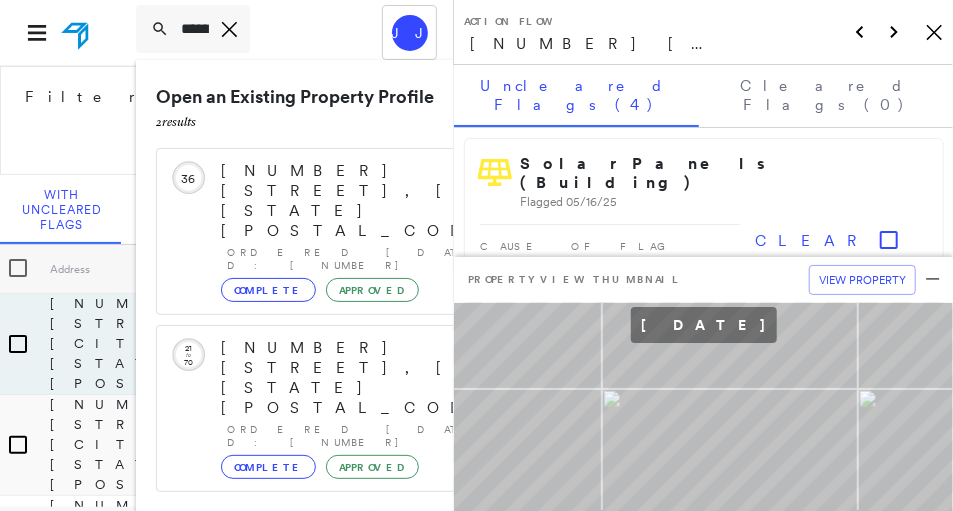 click 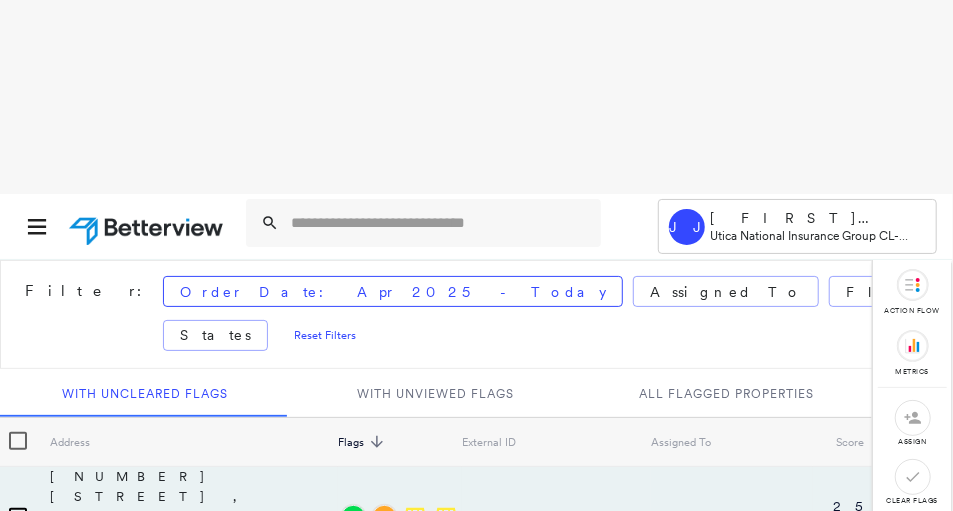 scroll, scrollTop: 66, scrollLeft: 0, axis: vertical 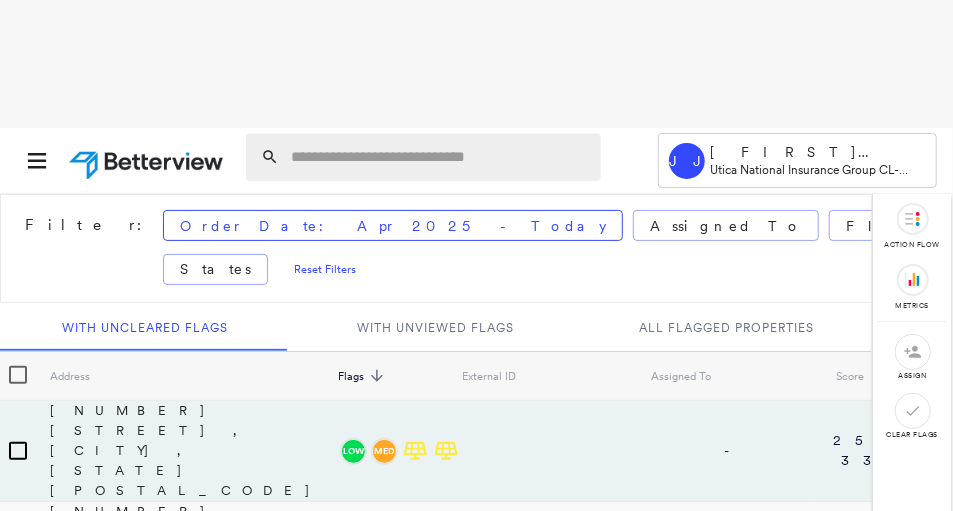 click at bounding box center [440, 157] 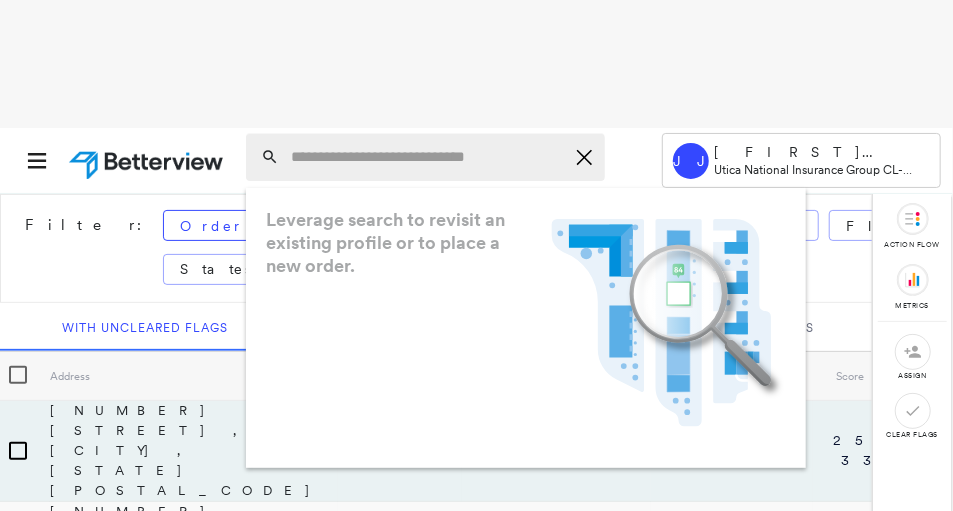 paste on "**********" 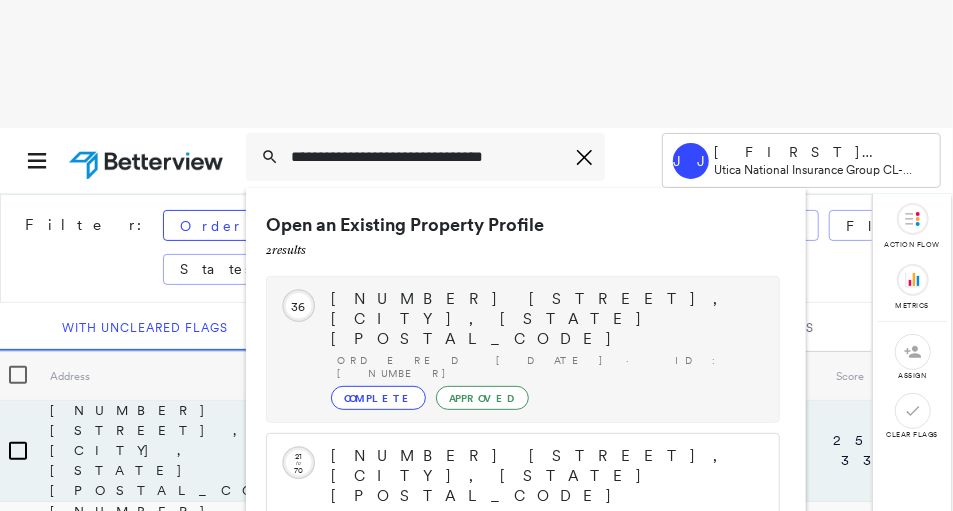 type on "**********" 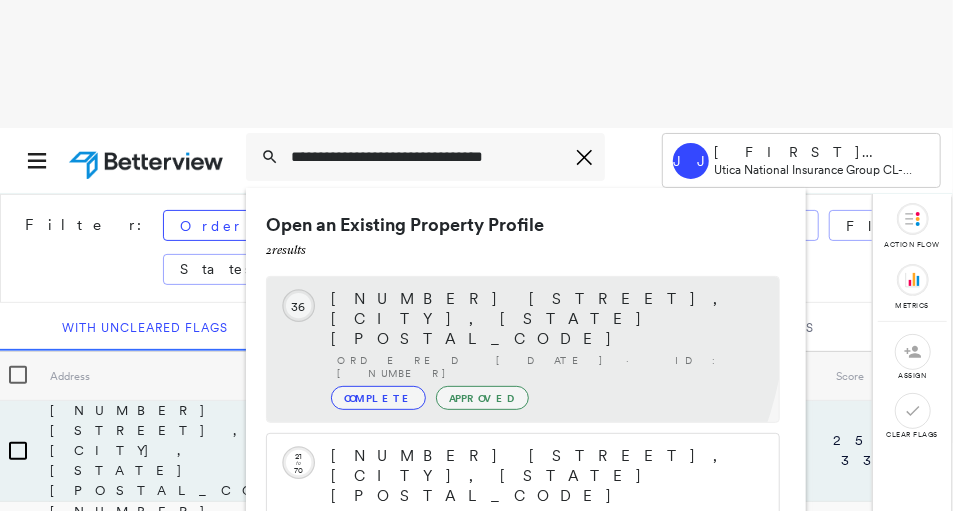 click on "[NUMBER] [STREET], [CITY], [STATE] [POSTAL_CODE]" at bounding box center (545, 319) 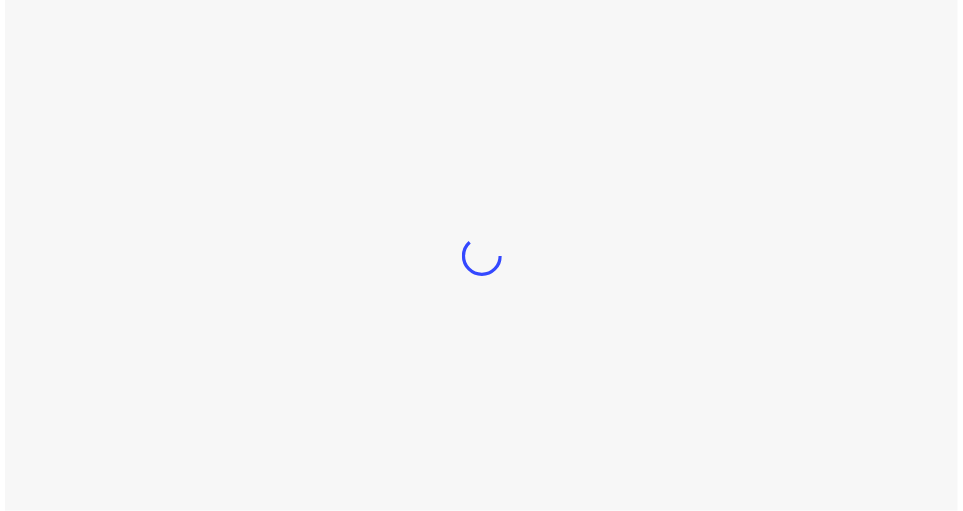 scroll, scrollTop: 0, scrollLeft: 0, axis: both 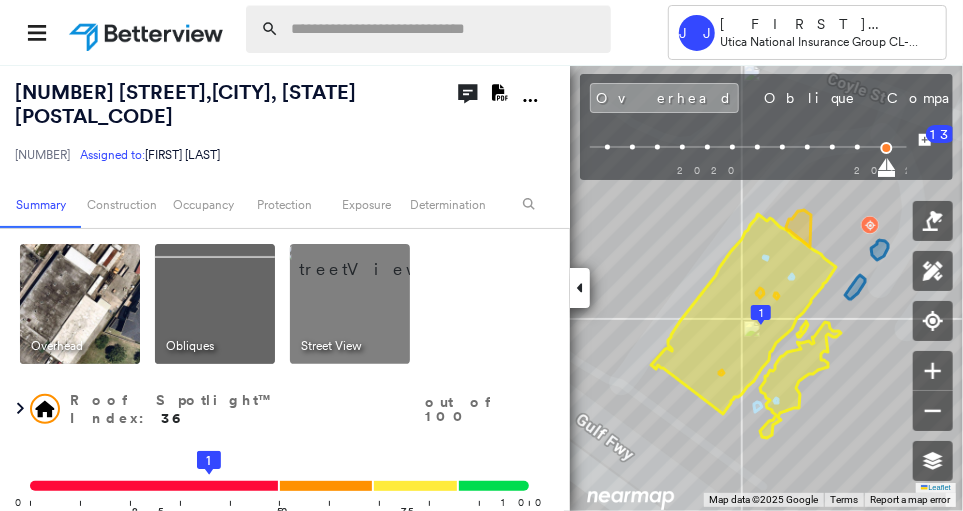 click at bounding box center [445, 29] 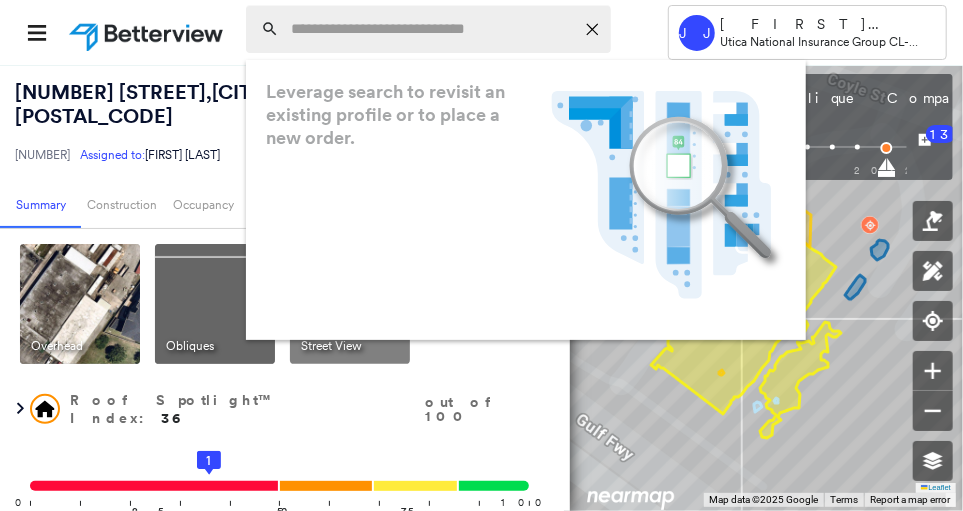 click at bounding box center (432, 29) 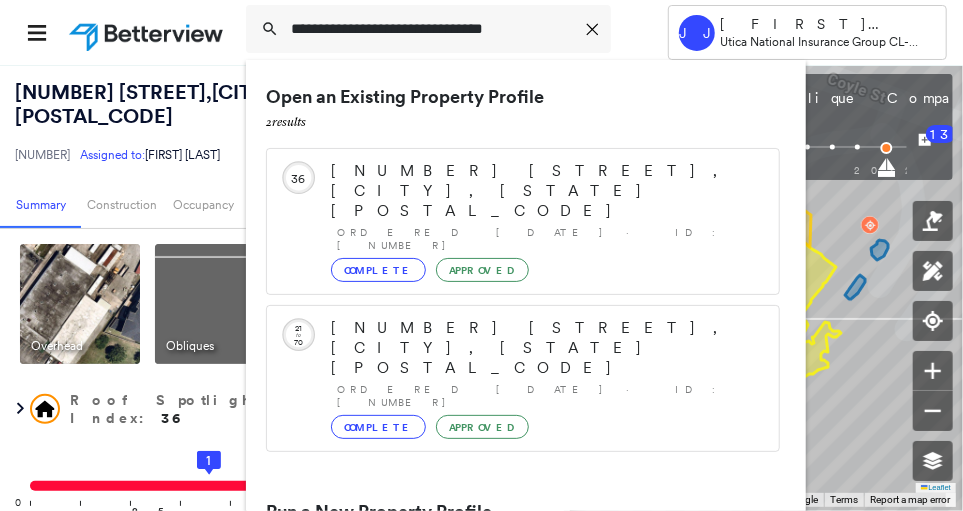type on "**********" 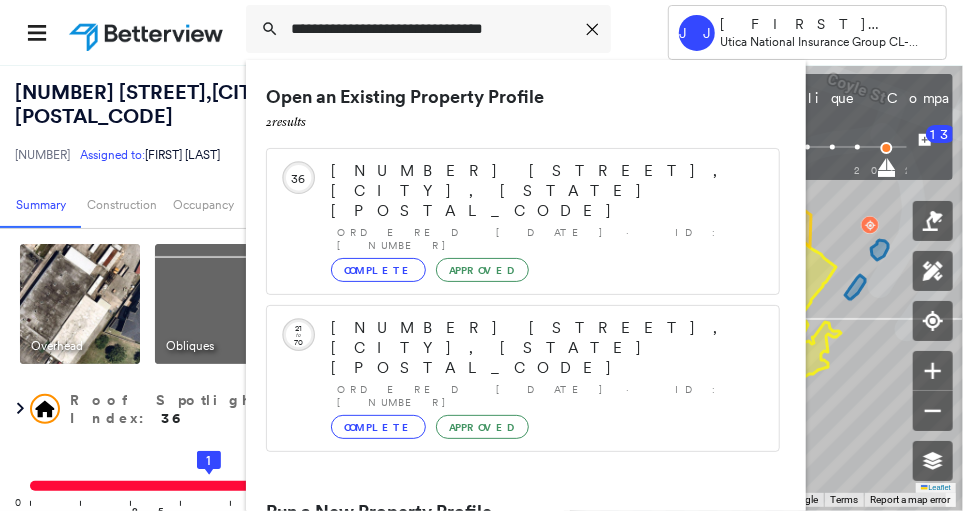 click 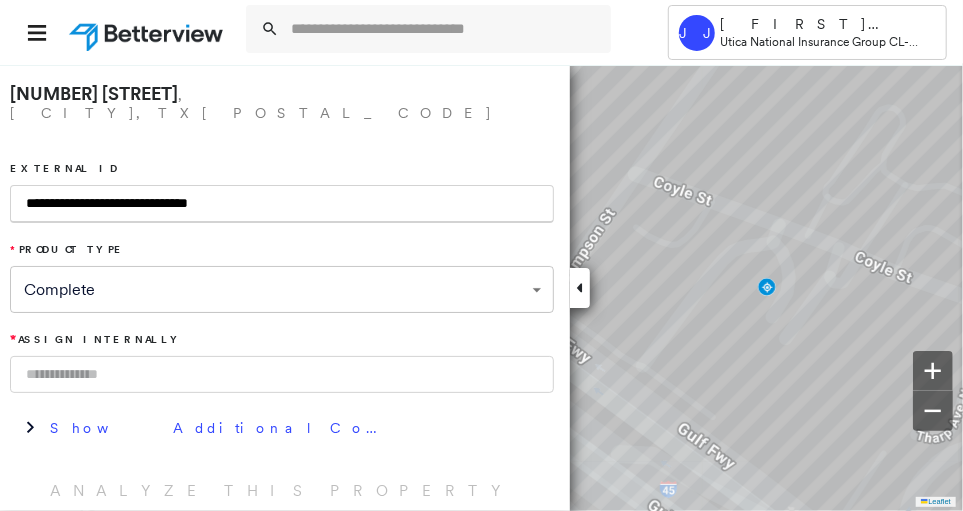 type on "**********" 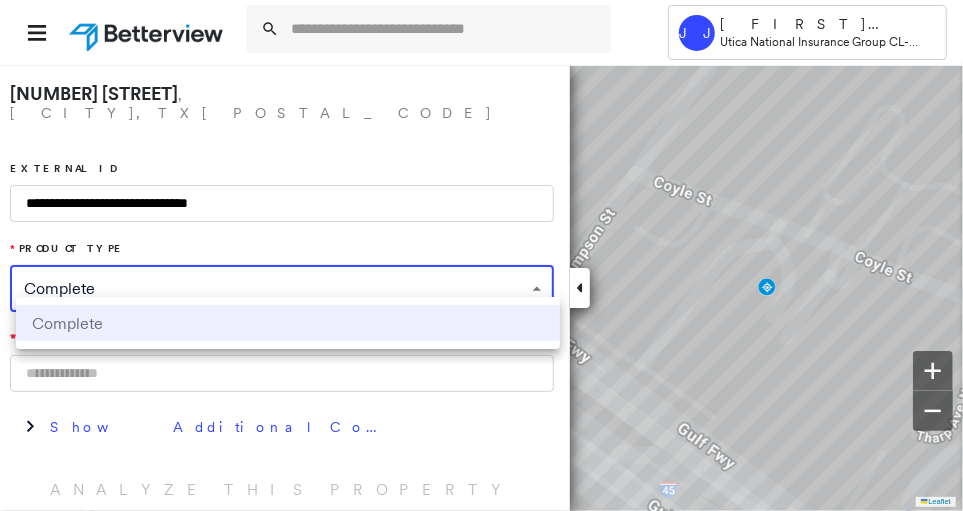 click on "Complete" at bounding box center (288, 323) 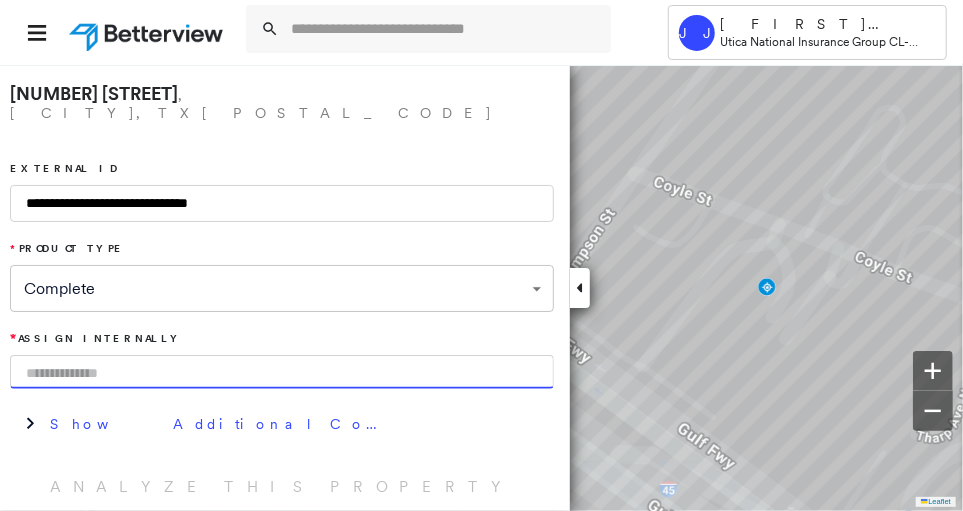 click at bounding box center [282, 372] 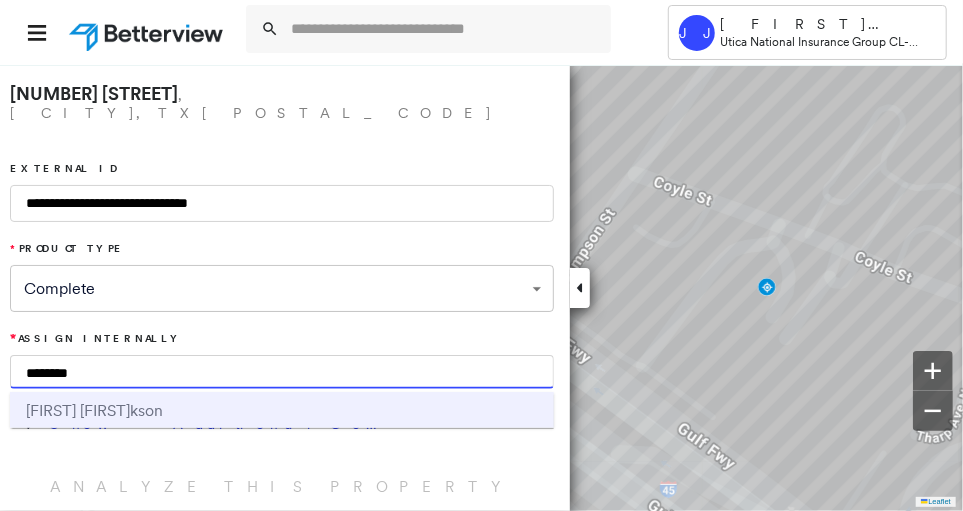type on "********" 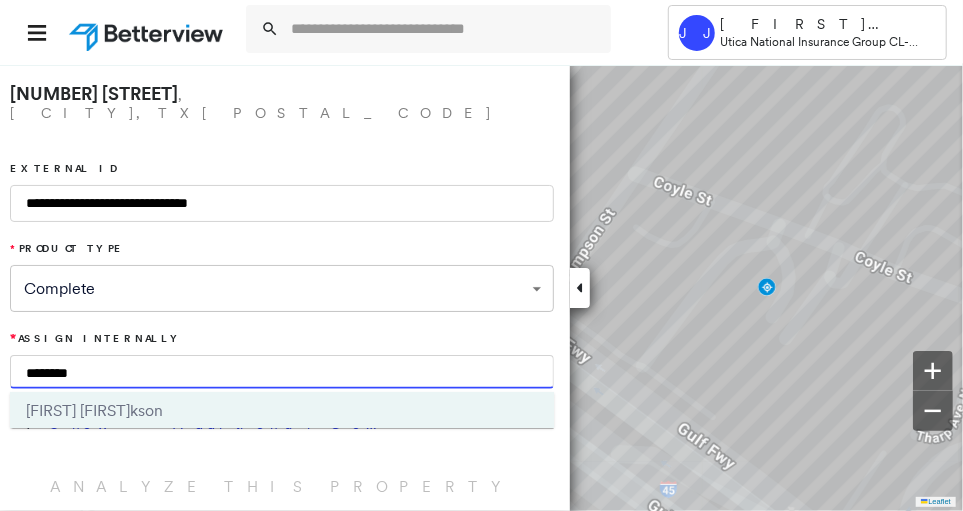 click on "[FIRST] [LAST]" at bounding box center (282, 410) 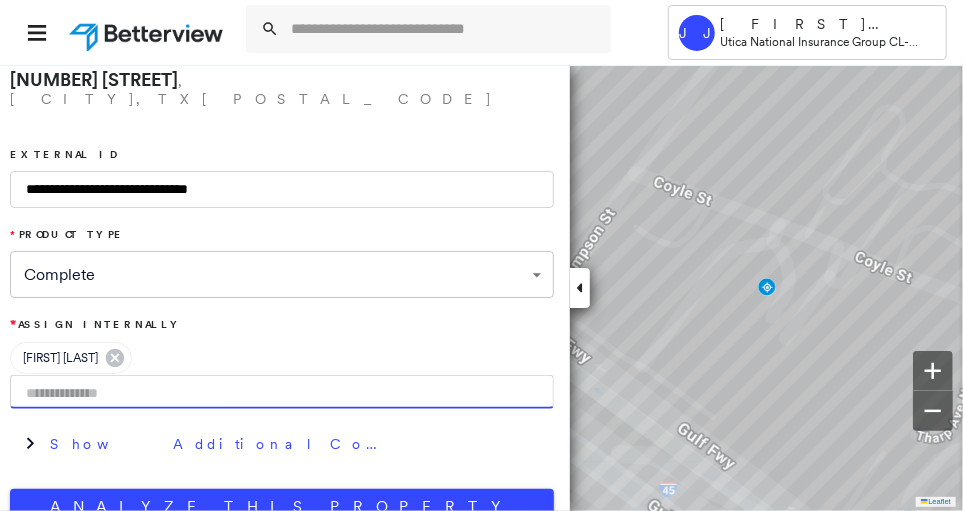scroll, scrollTop: 25, scrollLeft: 0, axis: vertical 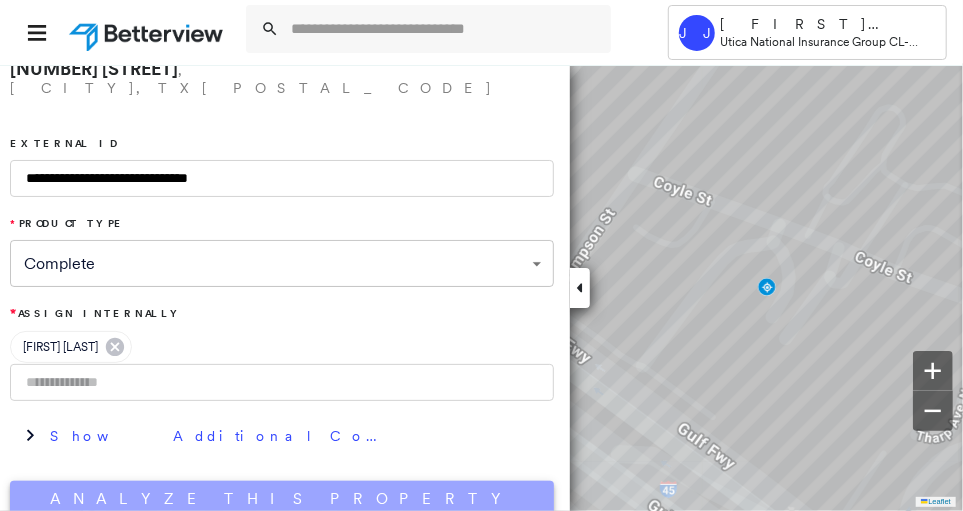 click on "Analyze This Property" at bounding box center (282, 499) 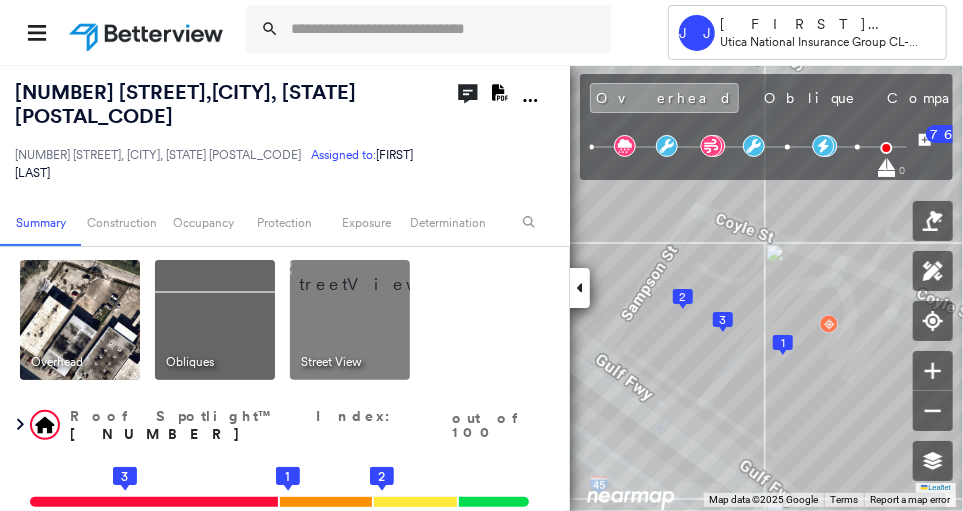 scroll, scrollTop: 0, scrollLeft: 0, axis: both 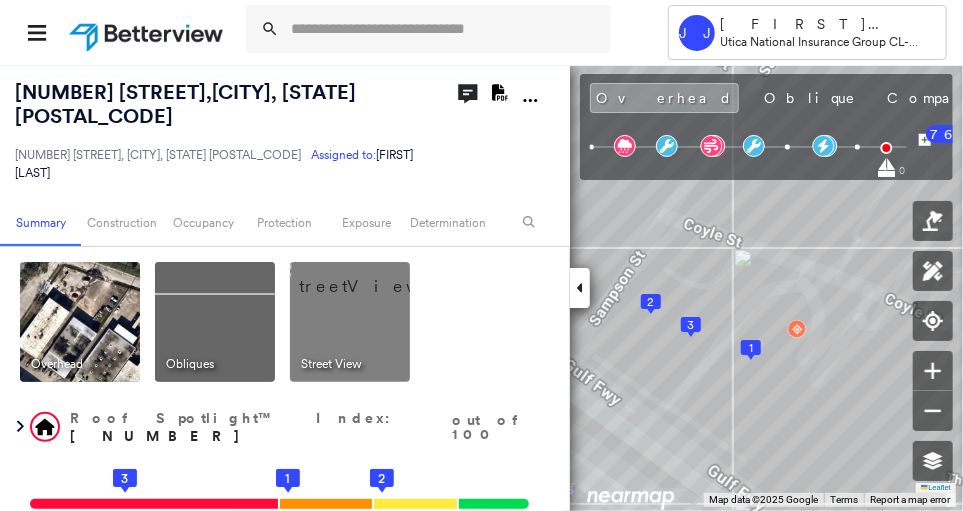 click on "Open Comments Download PDF Report" at bounding box center (509, 131) 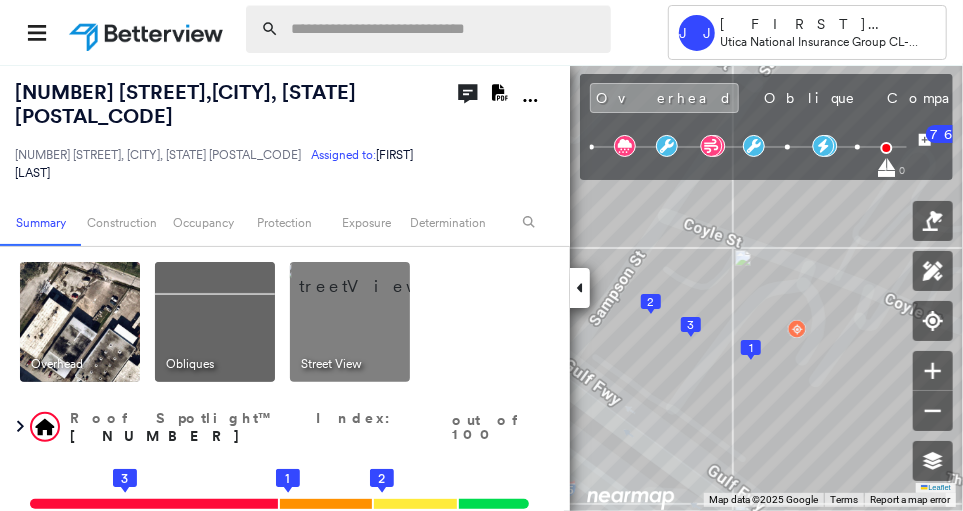 click at bounding box center (445, 29) 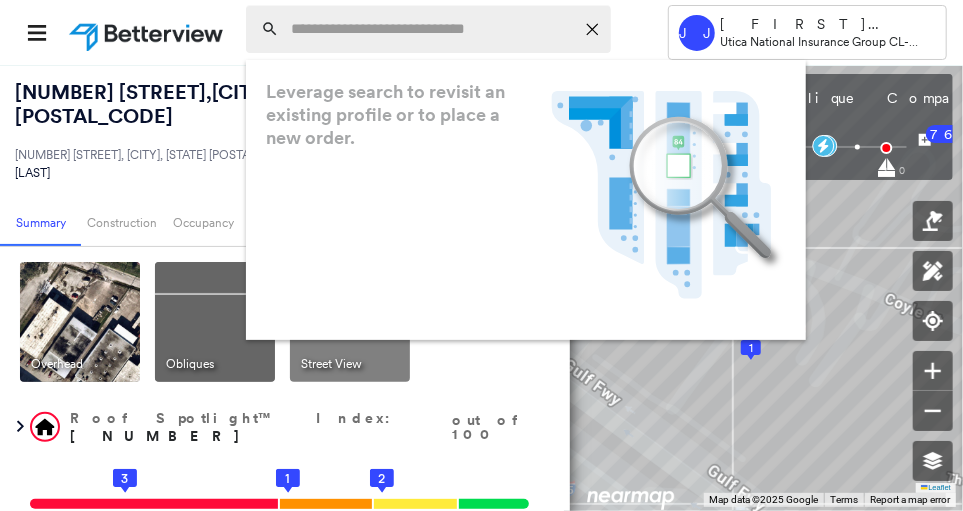 paste on "**********" 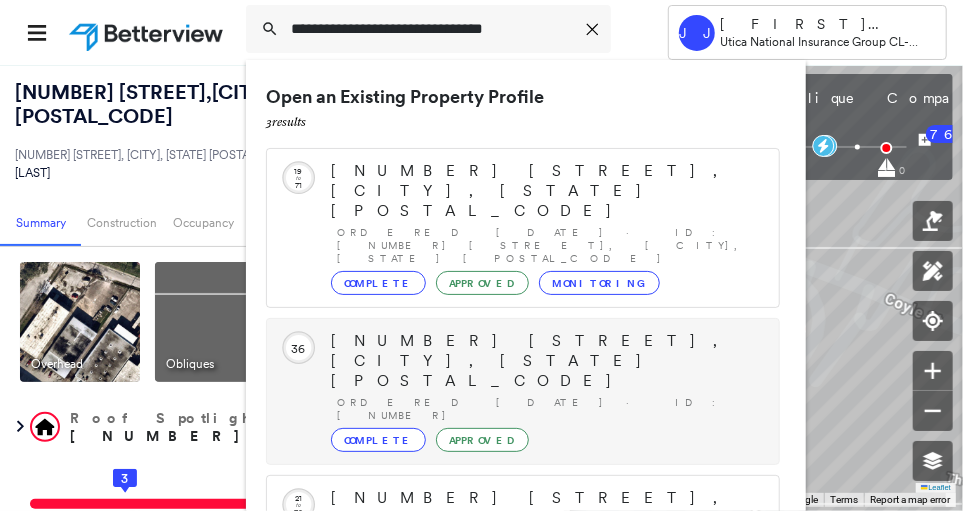 type on "**********" 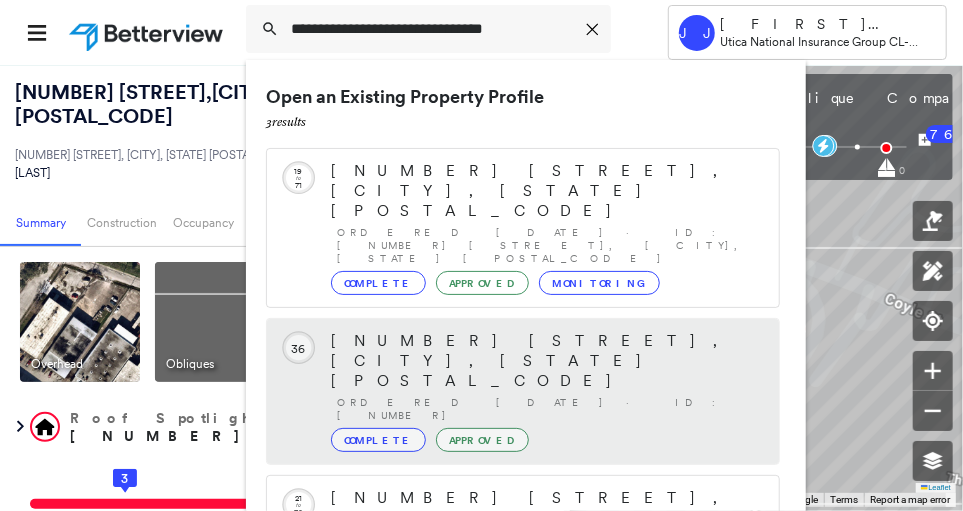 click on "Complete" at bounding box center [378, 440] 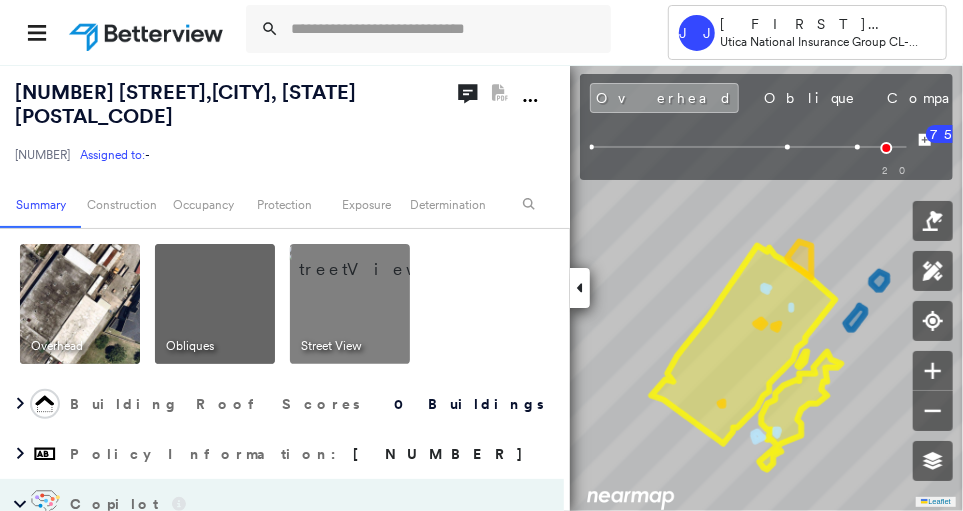 scroll, scrollTop: 194, scrollLeft: 0, axis: vertical 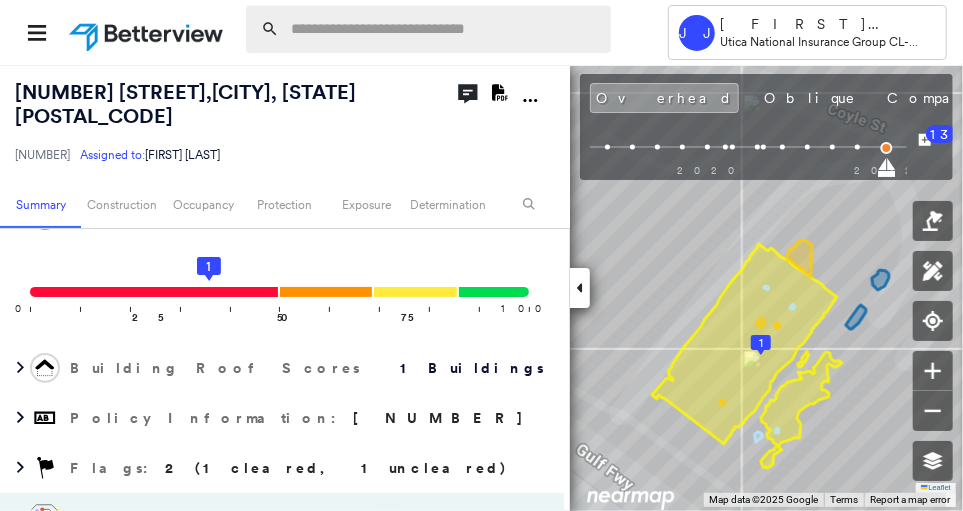 click at bounding box center (445, 29) 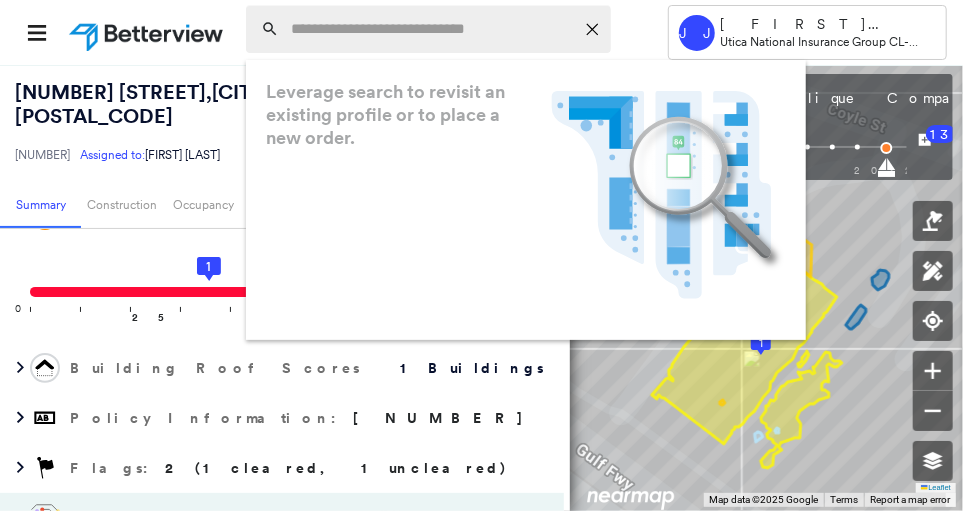 paste on "**********" 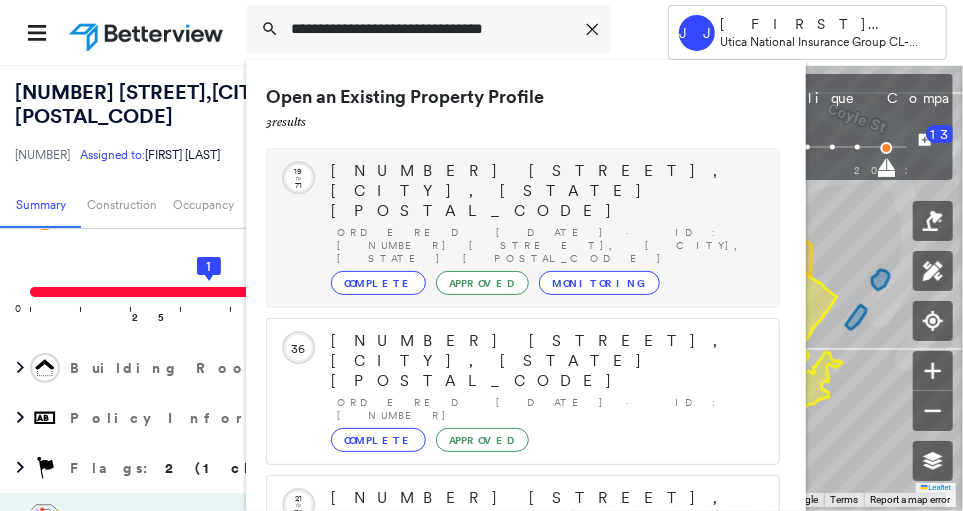 type on "**********" 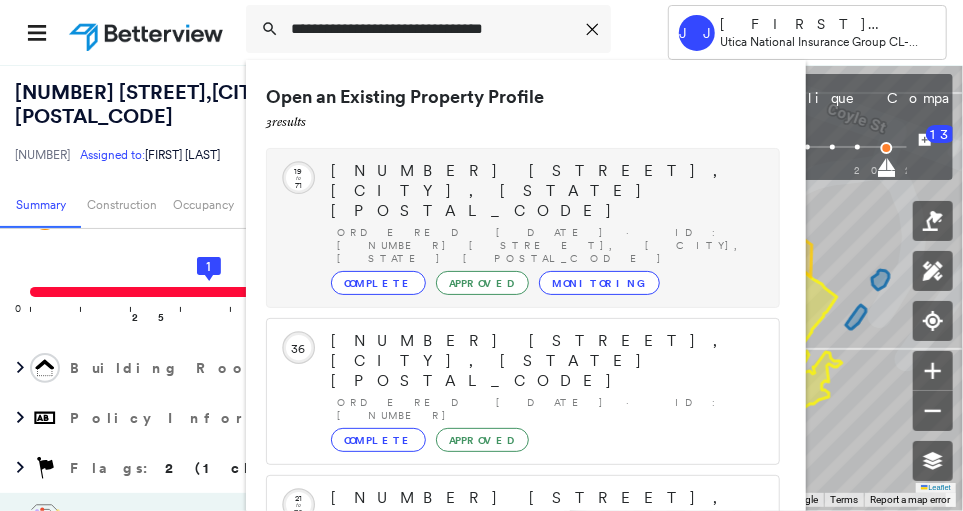 click on "Monitoring" at bounding box center (599, 283) 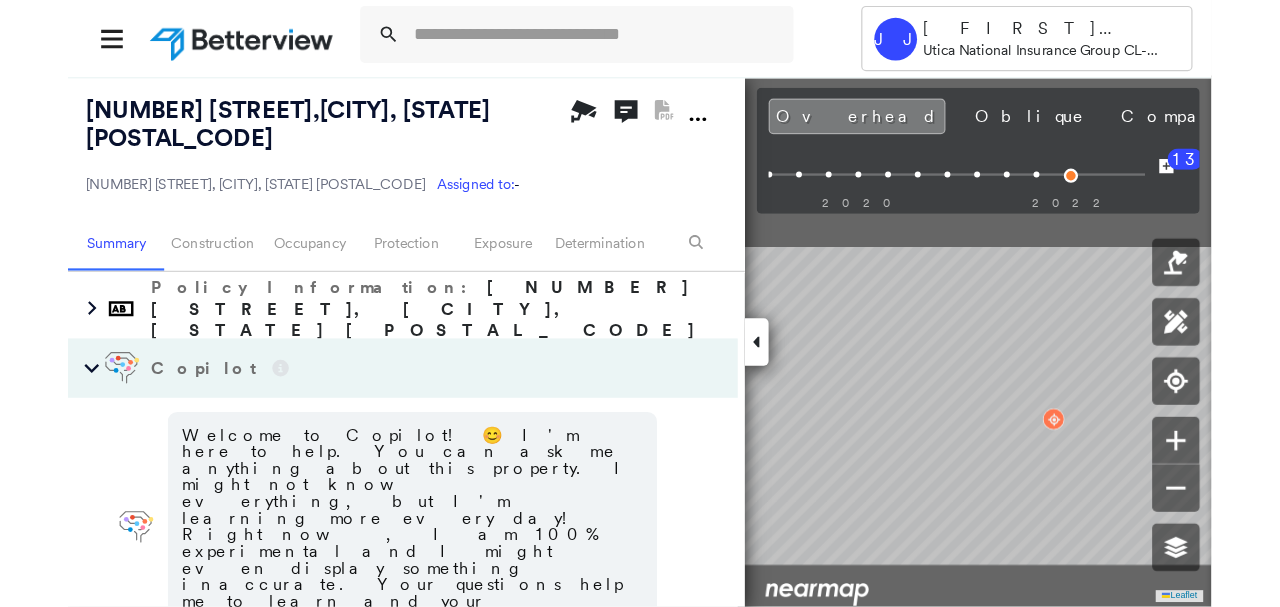 scroll, scrollTop: 6, scrollLeft: 0, axis: vertical 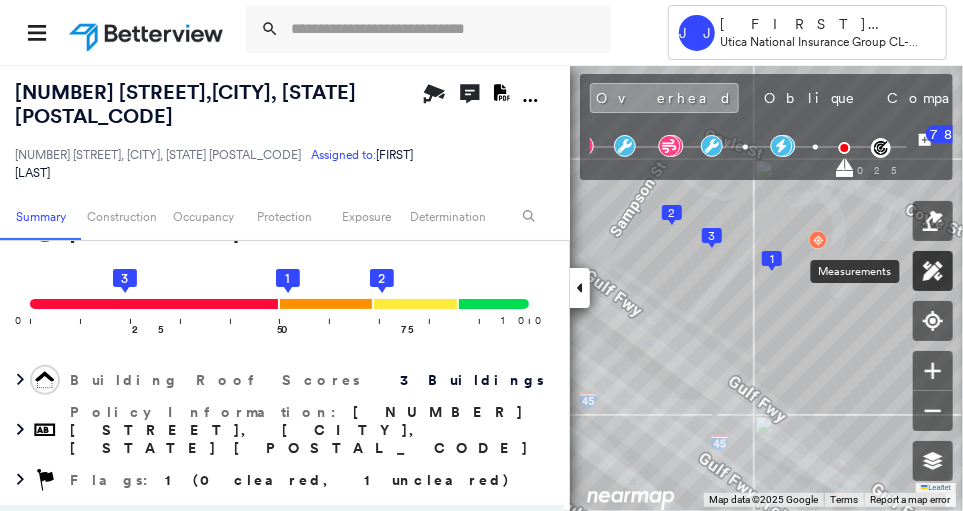 click 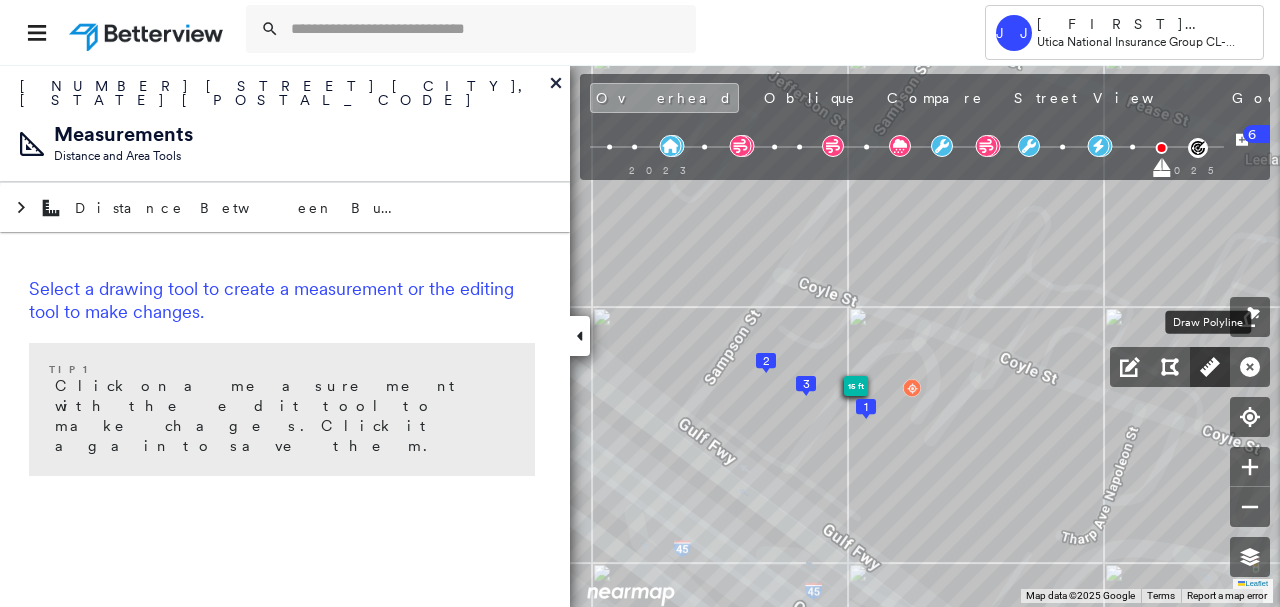 click 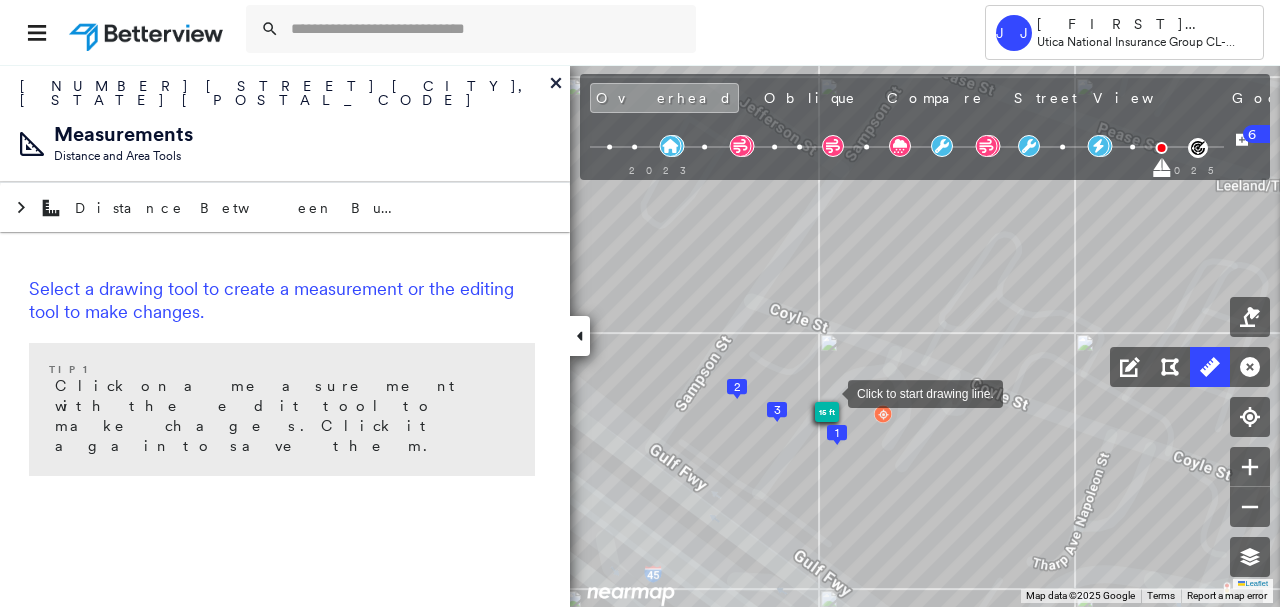 drag, startPoint x: 858, startPoint y: 365, endPoint x: 829, endPoint y: 391, distance: 38.948685 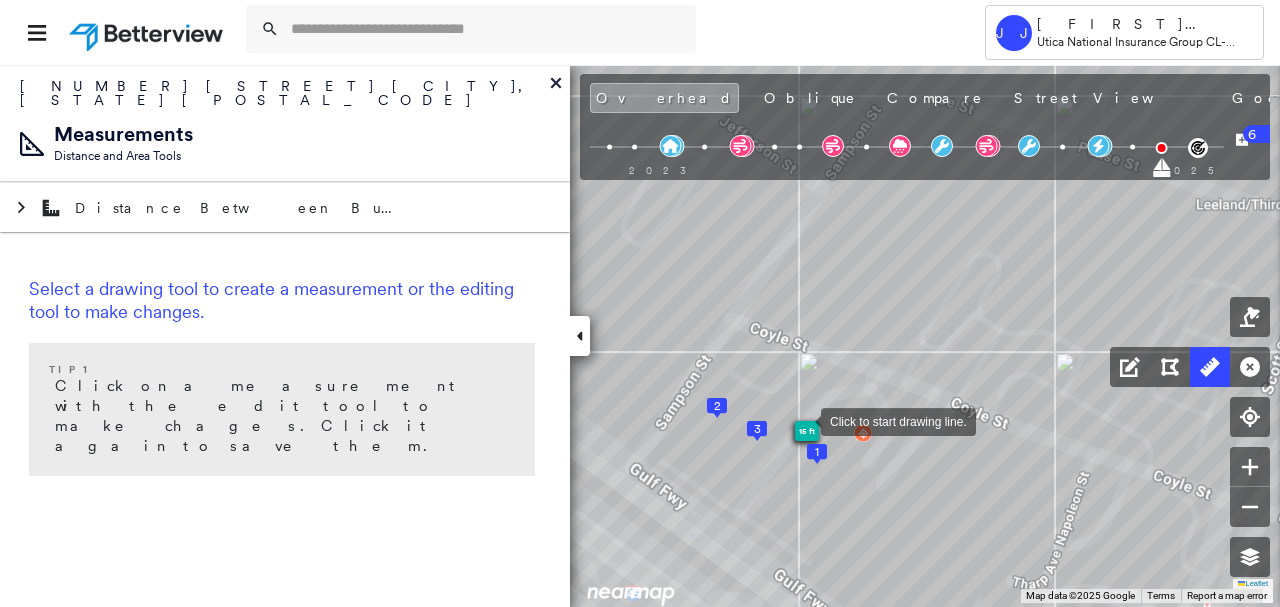 drag, startPoint x: 823, startPoint y: 400, endPoint x: 802, endPoint y: 420, distance: 29 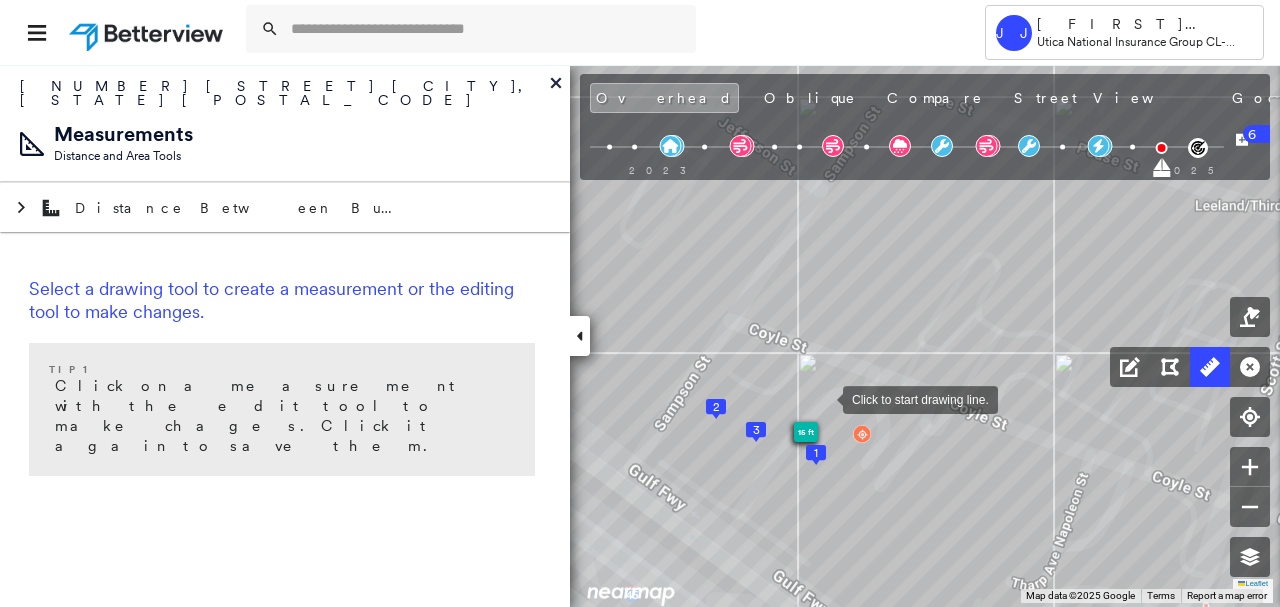 click at bounding box center (823, 398) 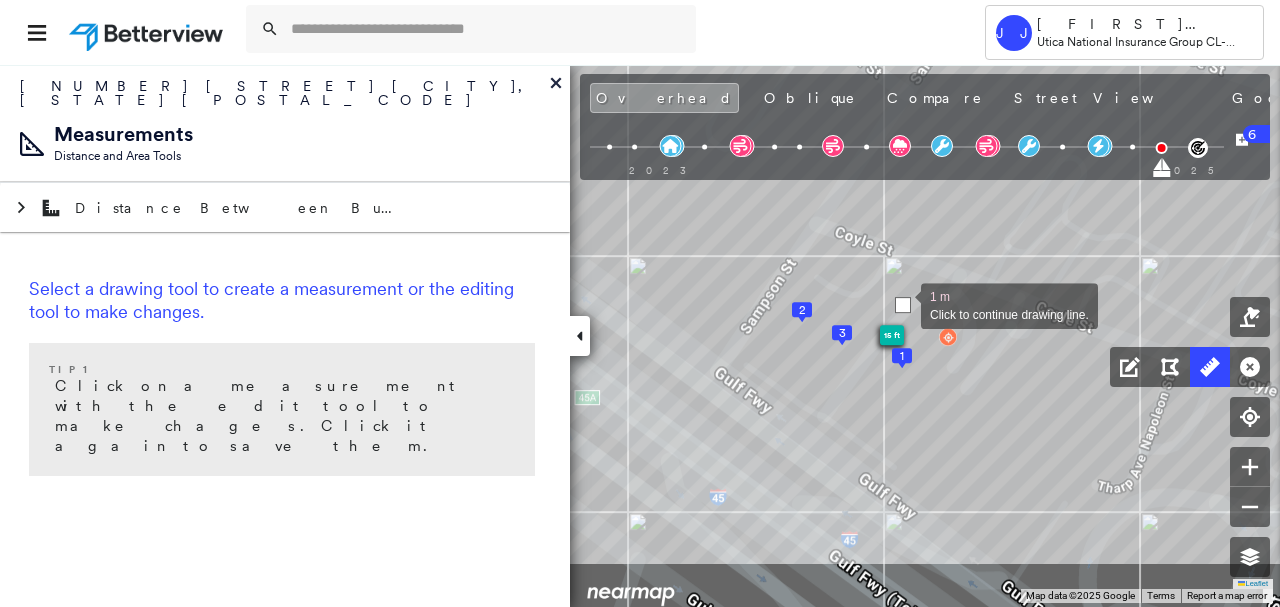 drag, startPoint x: 813, startPoint y: 402, endPoint x: 900, endPoint y: 304, distance: 131.04579 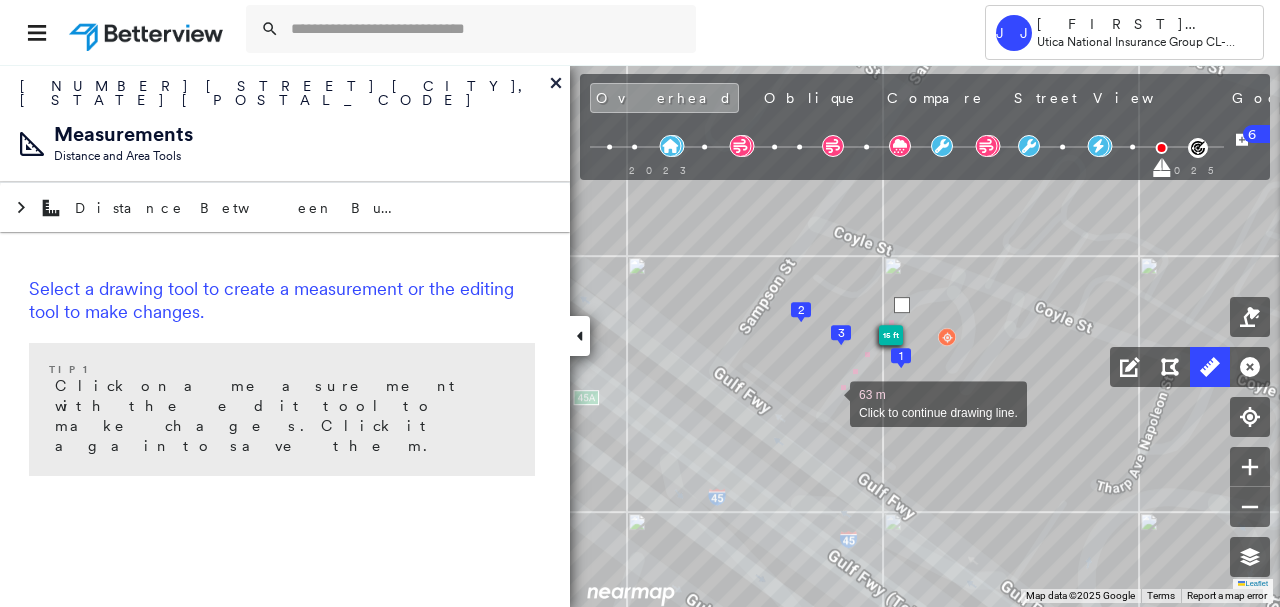 click at bounding box center (830, 402) 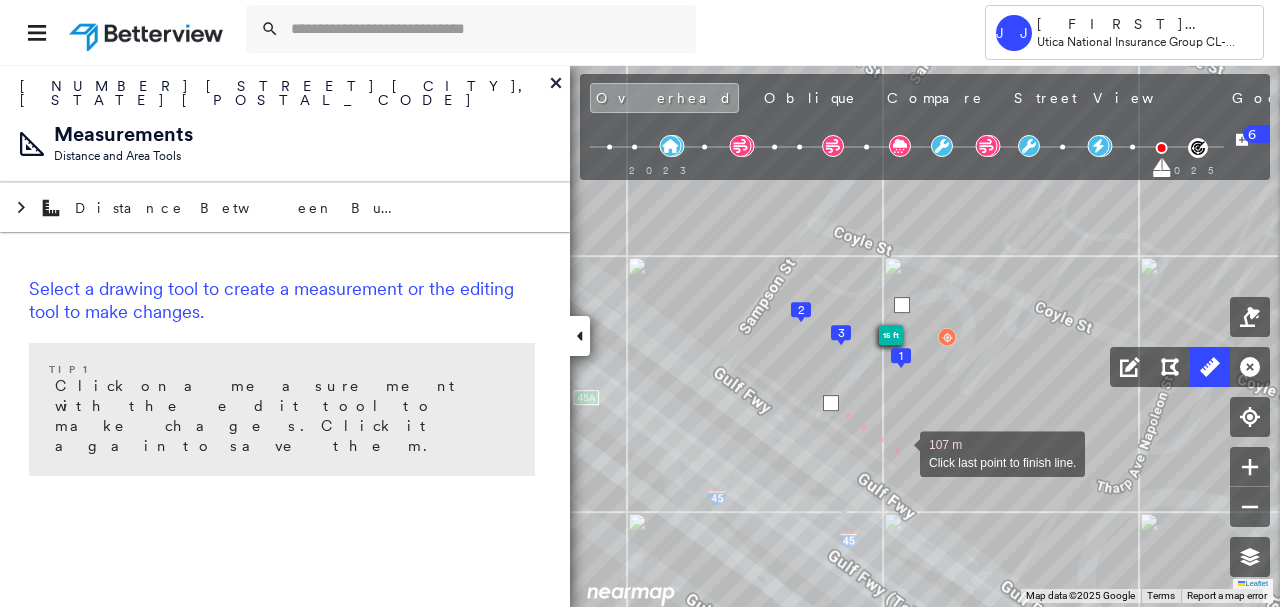 click at bounding box center [900, 452] 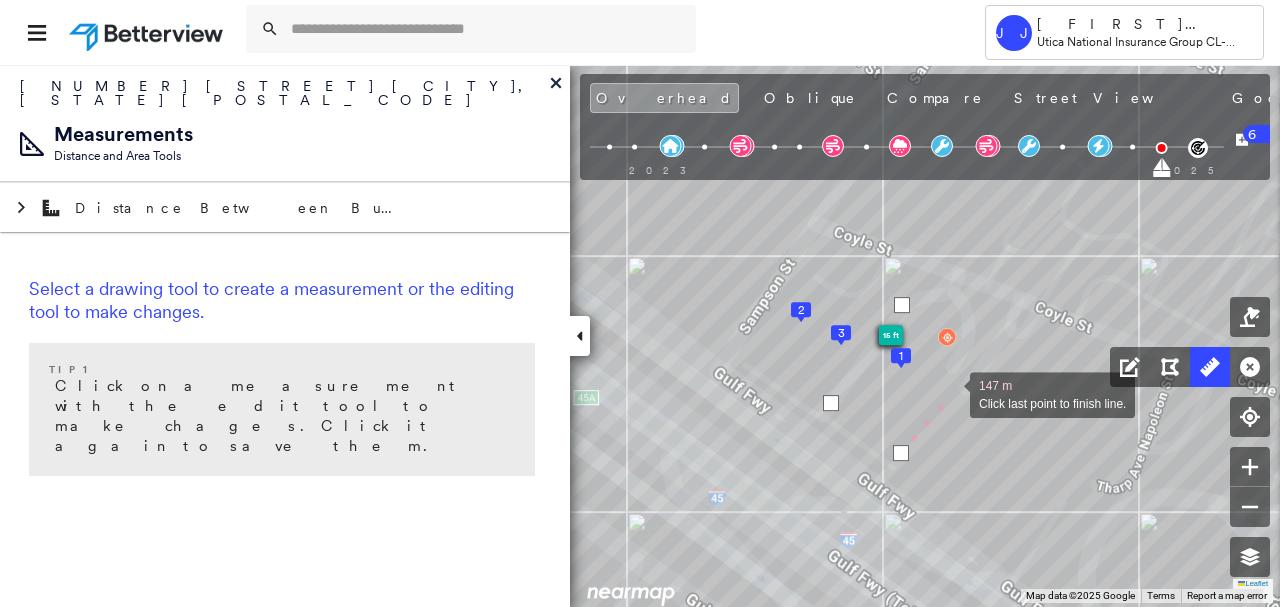 click at bounding box center (950, 393) 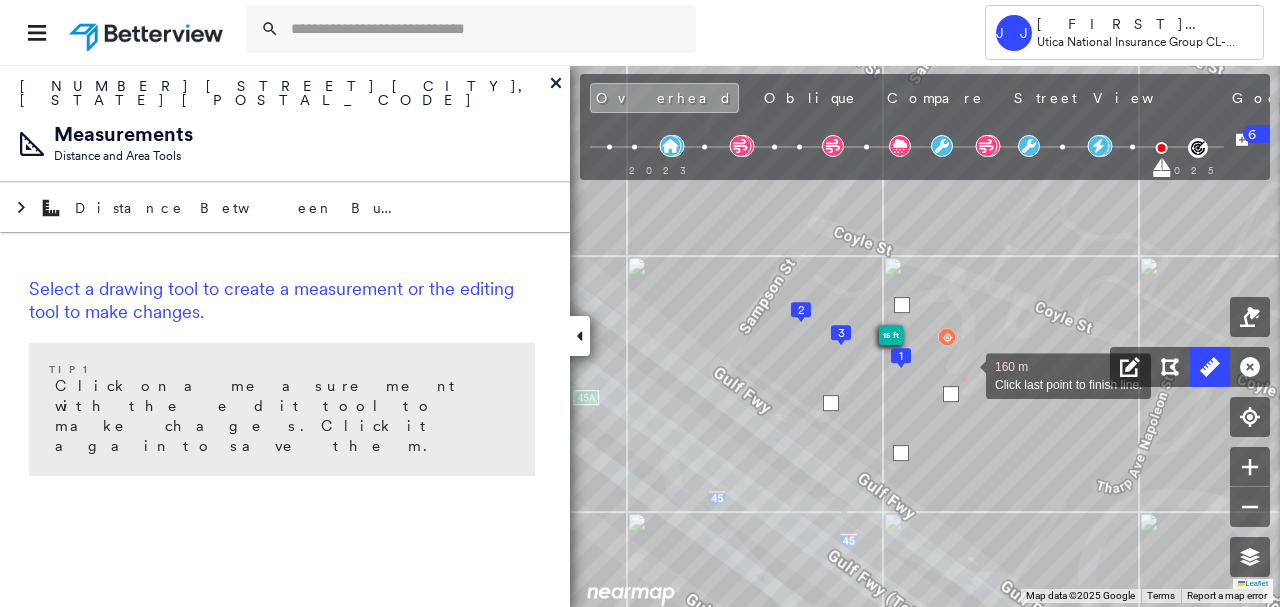click at bounding box center [966, 374] 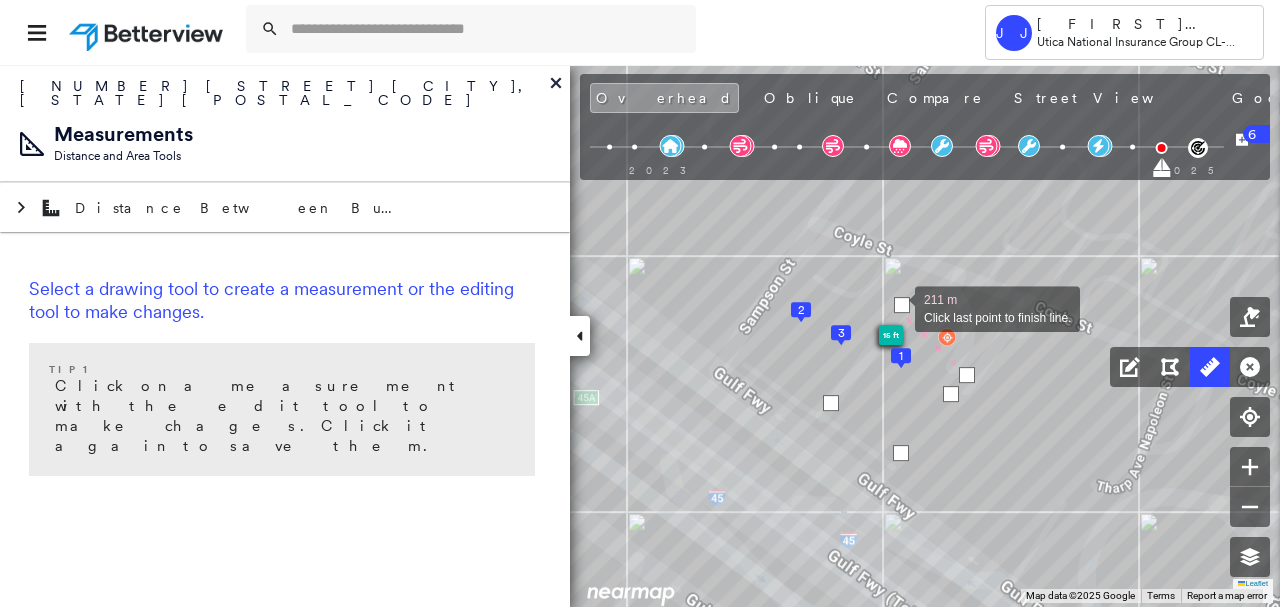 click at bounding box center (902, 305) 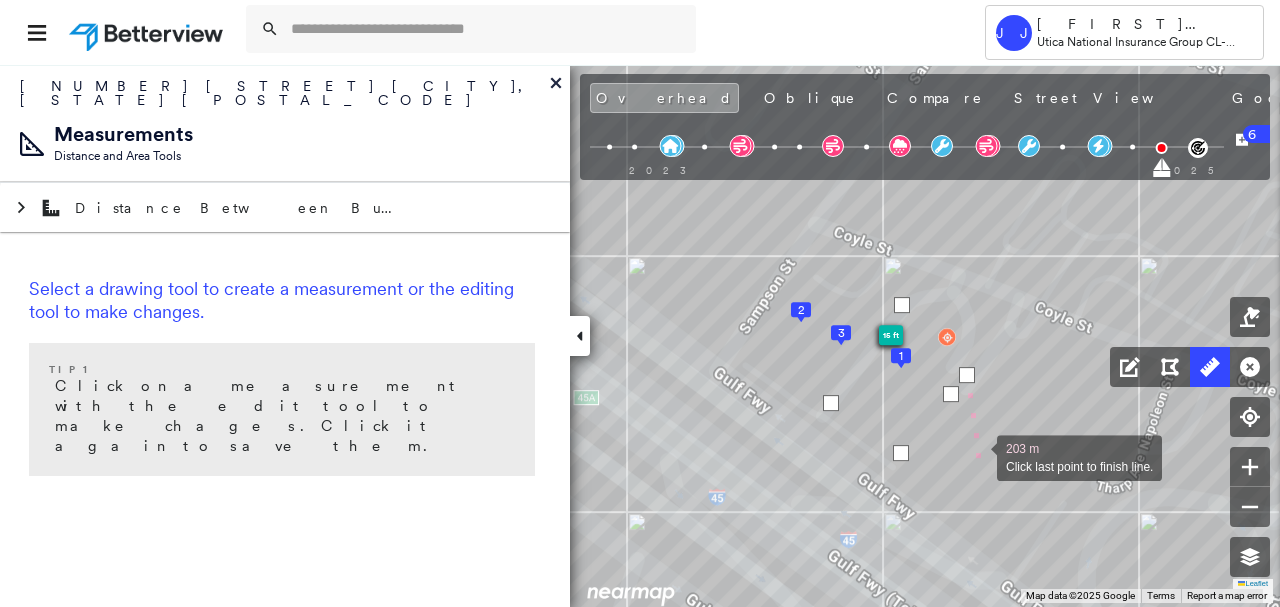click at bounding box center (977, 456) 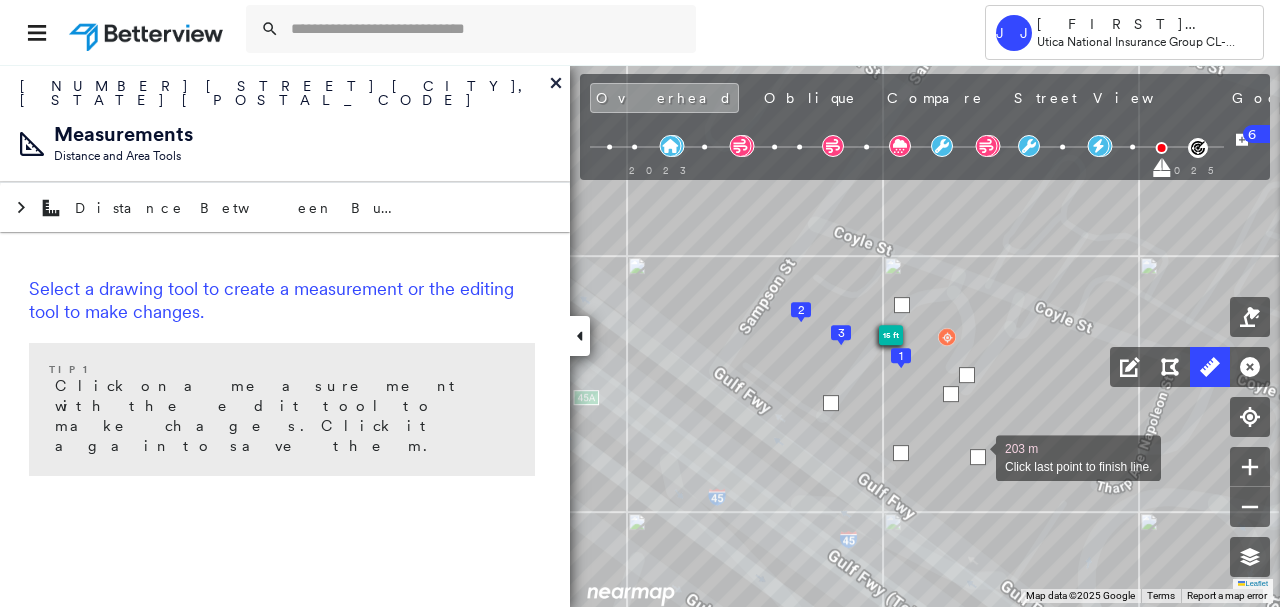 click at bounding box center (978, 457) 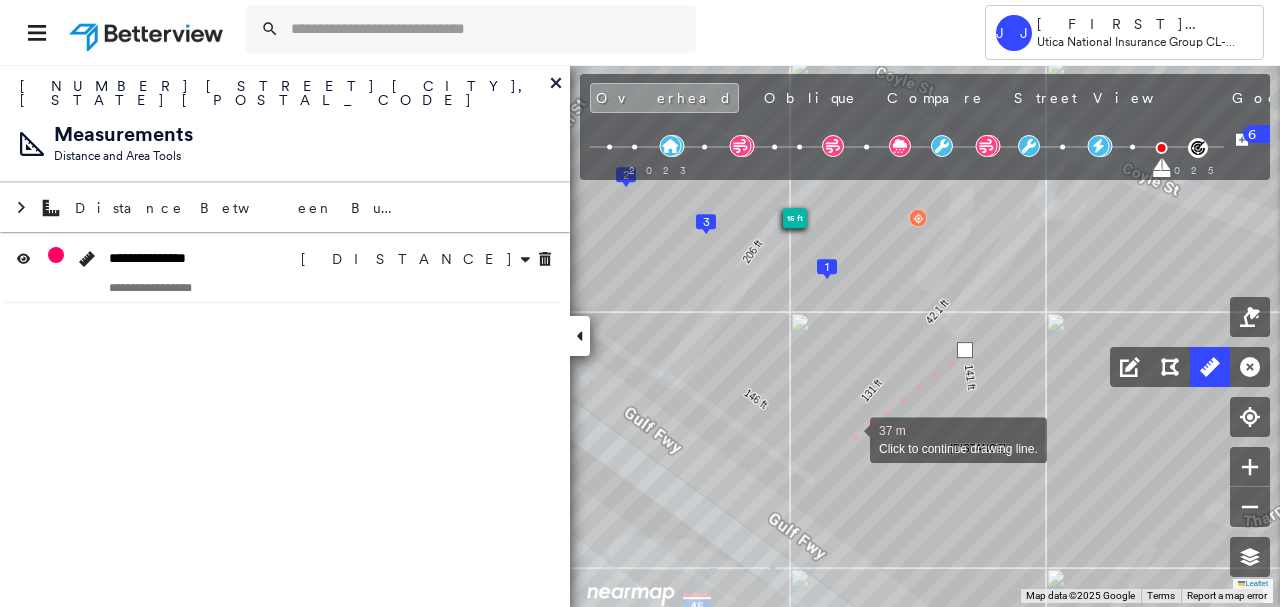 click on "[NUMBER] [DISTANCE] [DISTANCE] [DISTANCE] [DISTANCE] [DISTANCE] [DISTANCE] [DISTANCE] Click to continue drawing line." at bounding box center [9, -4] 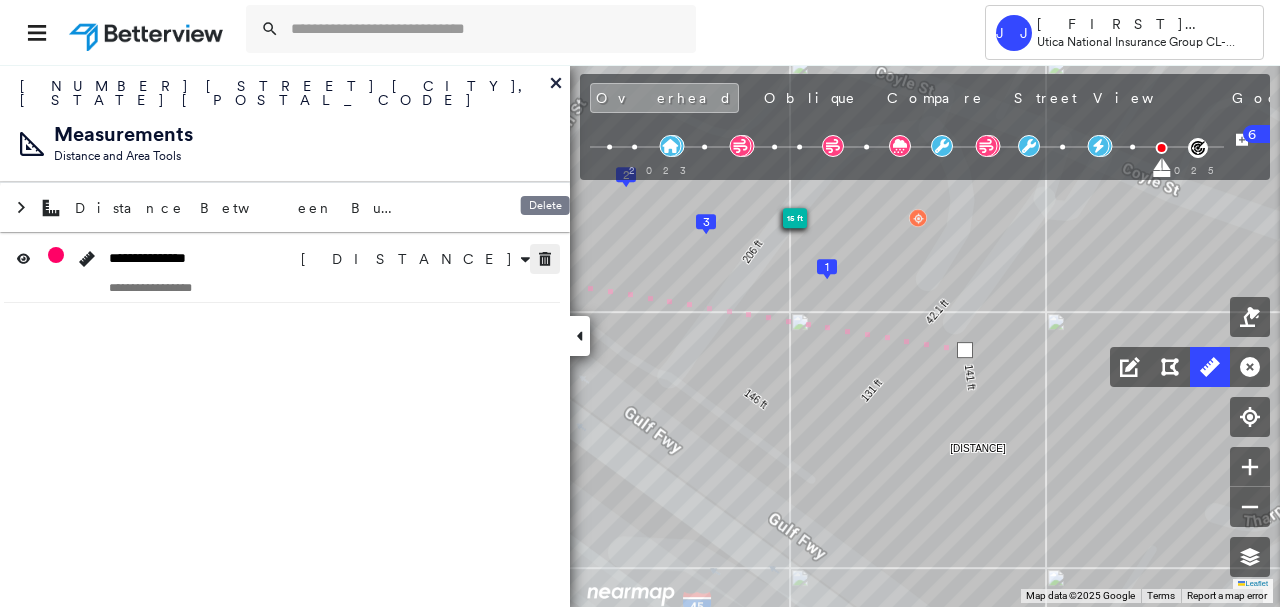 click at bounding box center [545, 259] 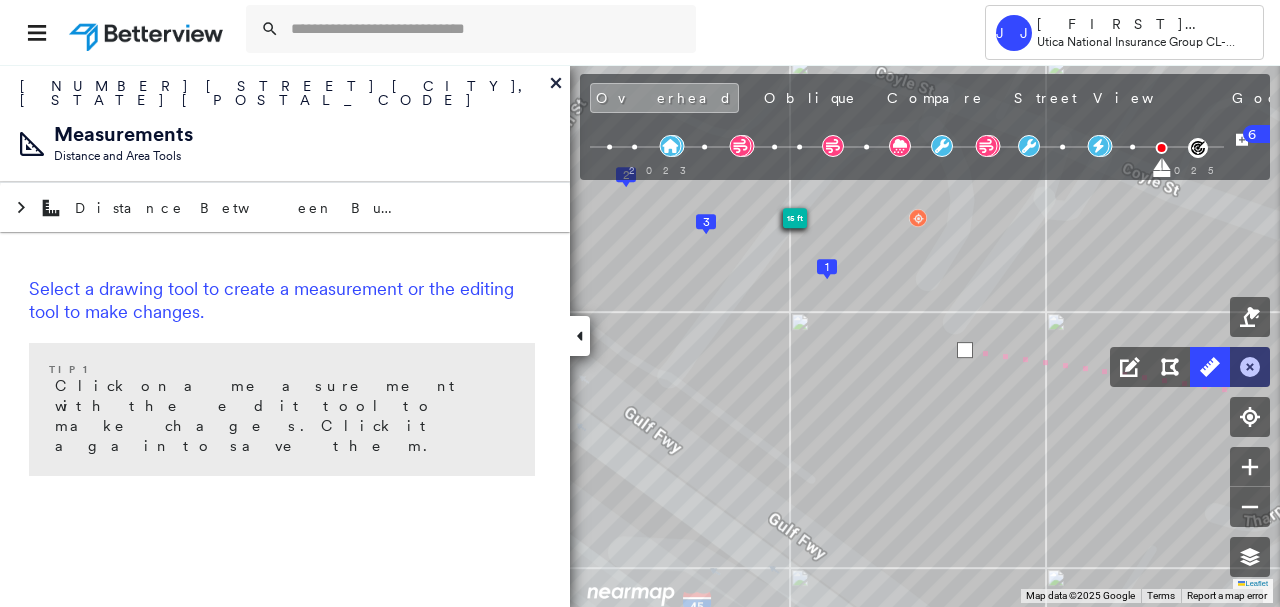 click 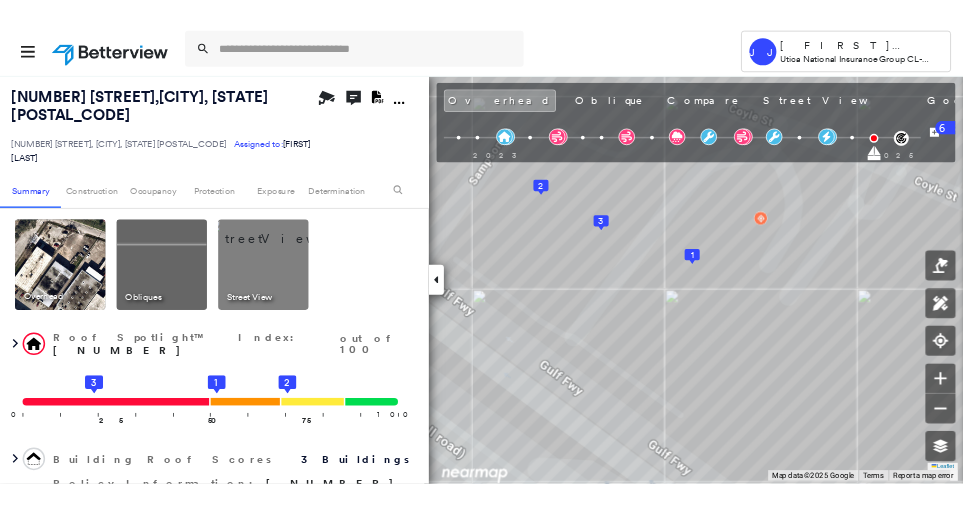 scroll, scrollTop: 0, scrollLeft: 0, axis: both 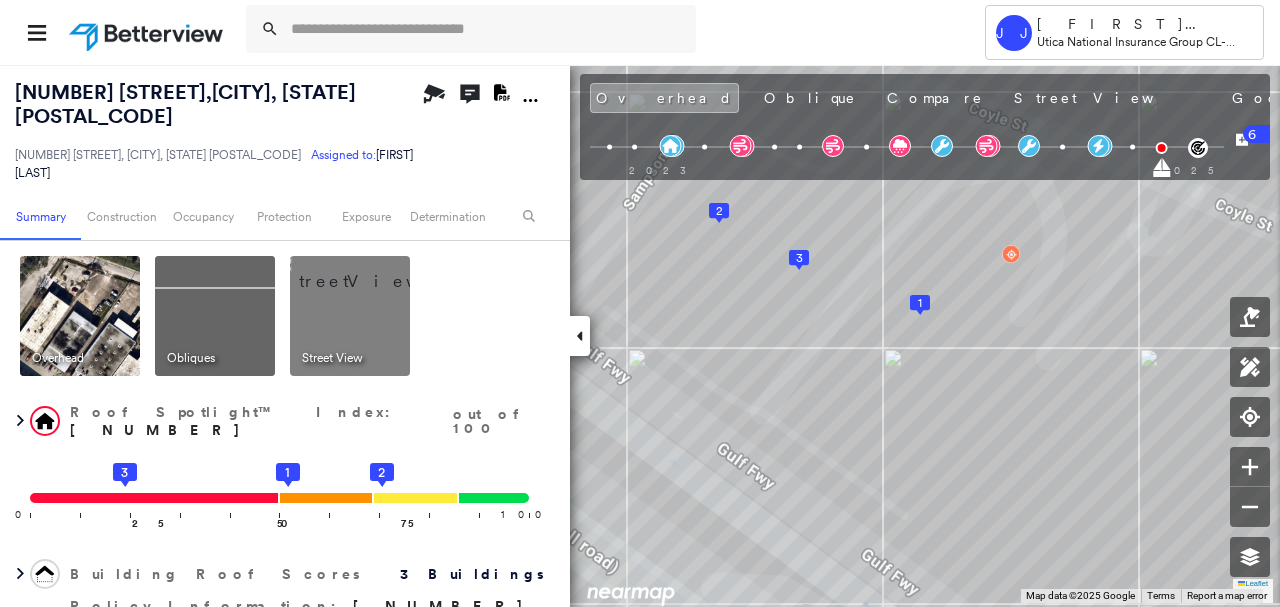 click 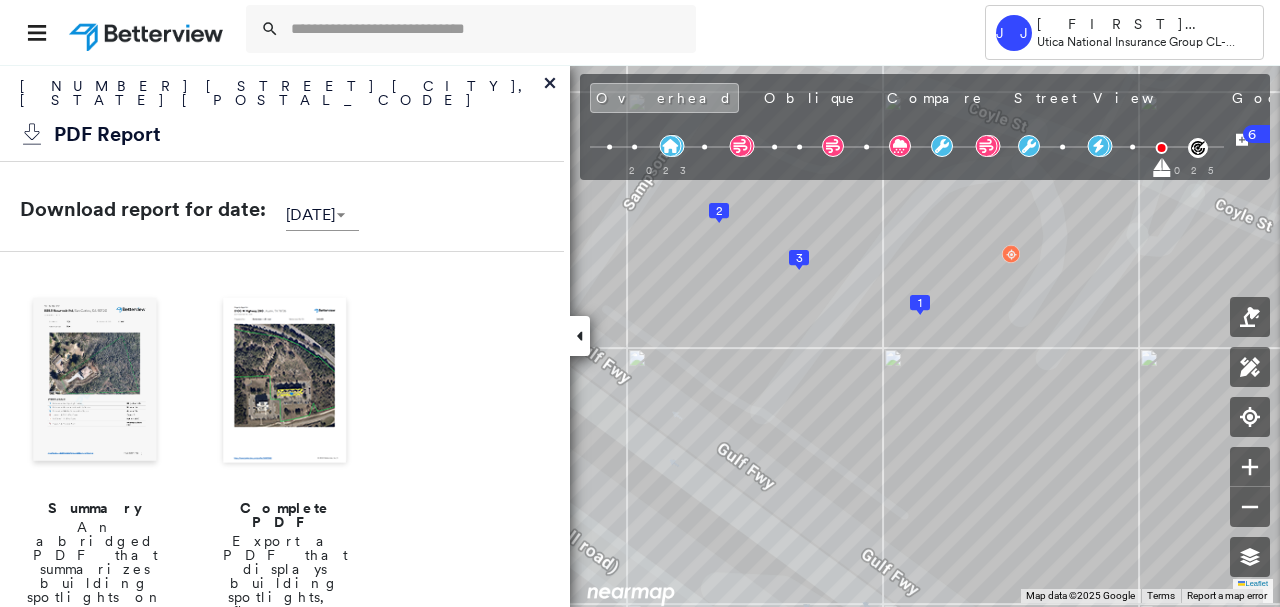 click at bounding box center (285, 382) 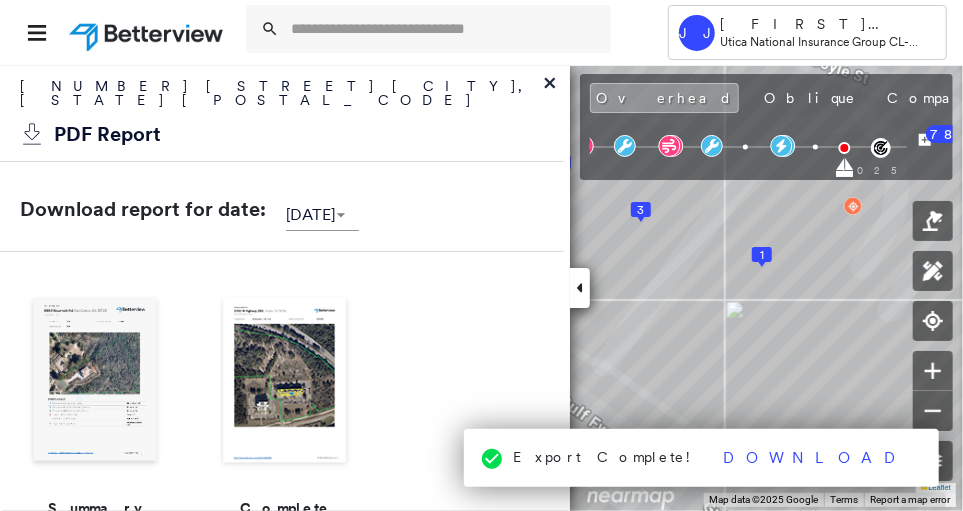 click at bounding box center [285, 382] 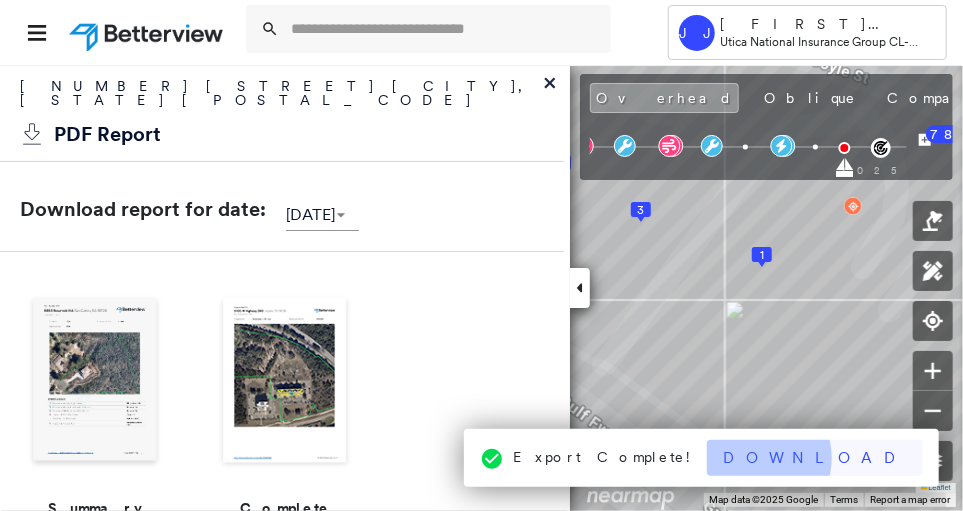 click on "Download" at bounding box center (815, 458) 